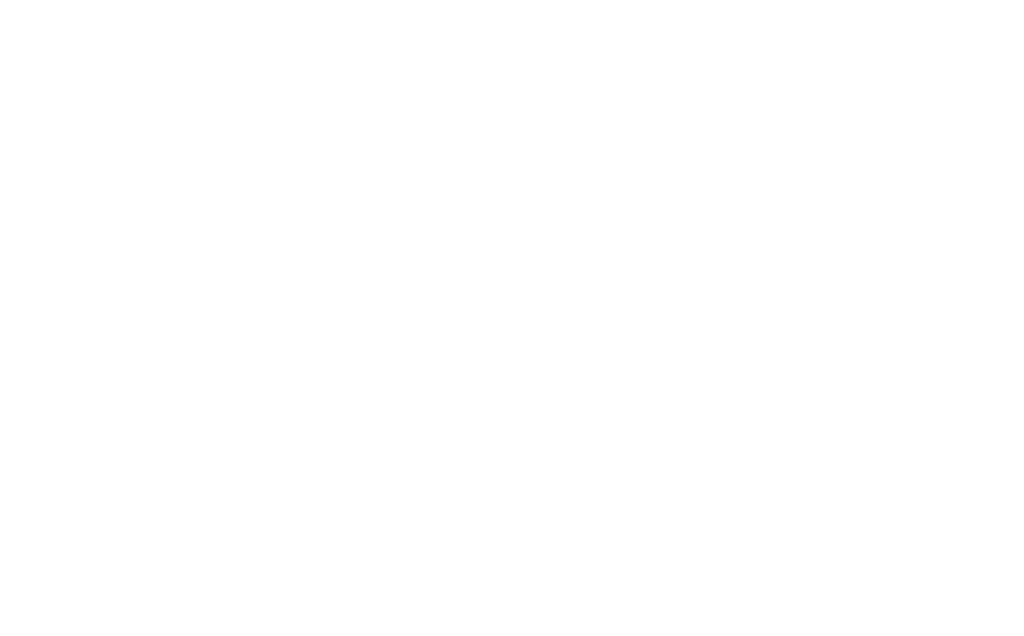 scroll, scrollTop: 0, scrollLeft: 0, axis: both 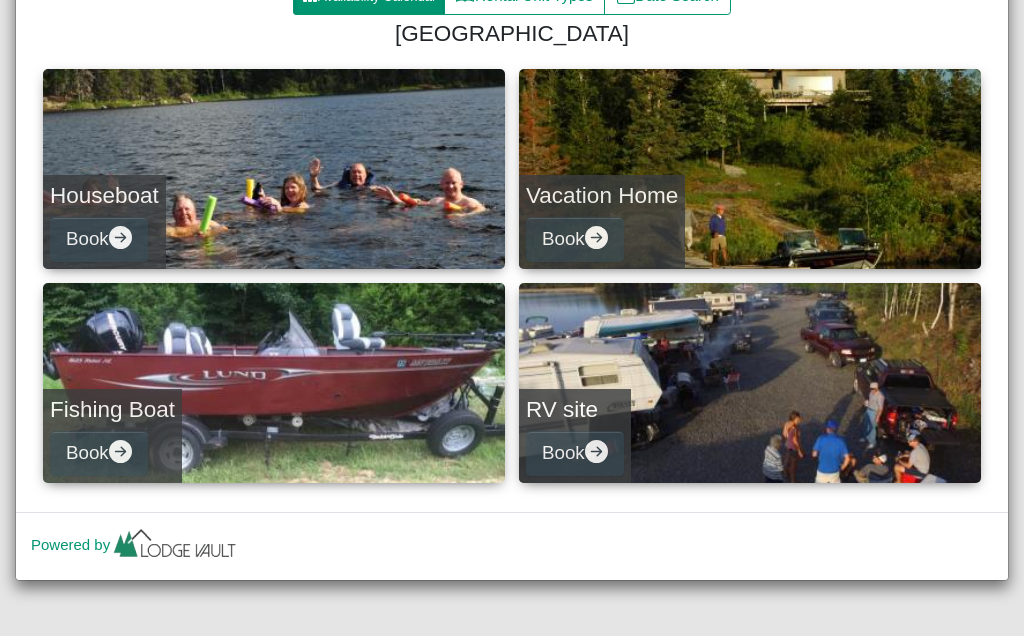click on "Book" at bounding box center [99, 239] 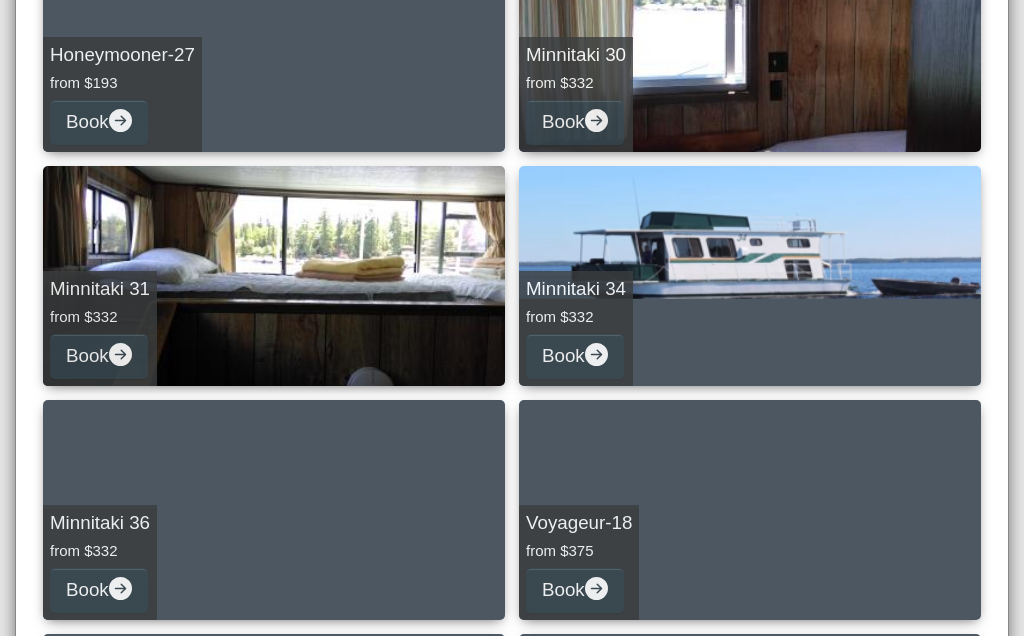 scroll, scrollTop: 439, scrollLeft: 0, axis: vertical 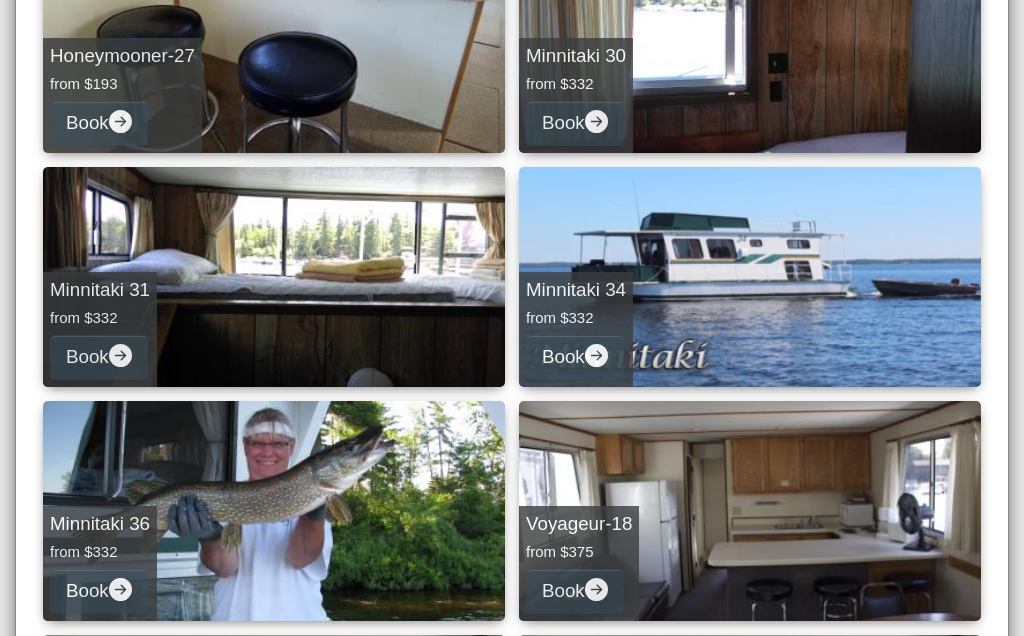 click on "Minnitaki 34   from $332  Book" at bounding box center [750, 277] 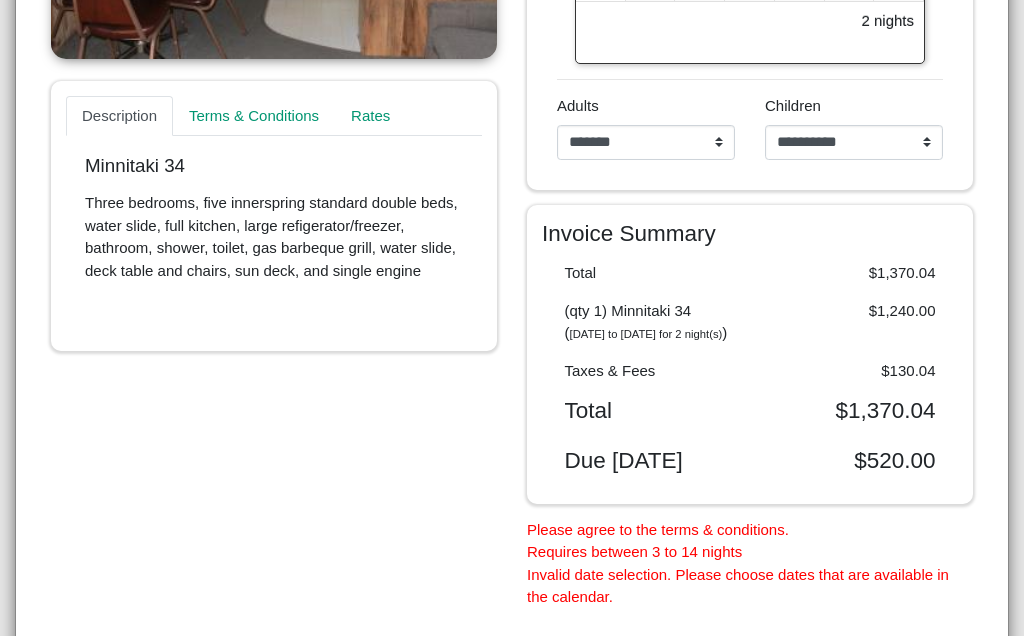 scroll, scrollTop: 700, scrollLeft: 0, axis: vertical 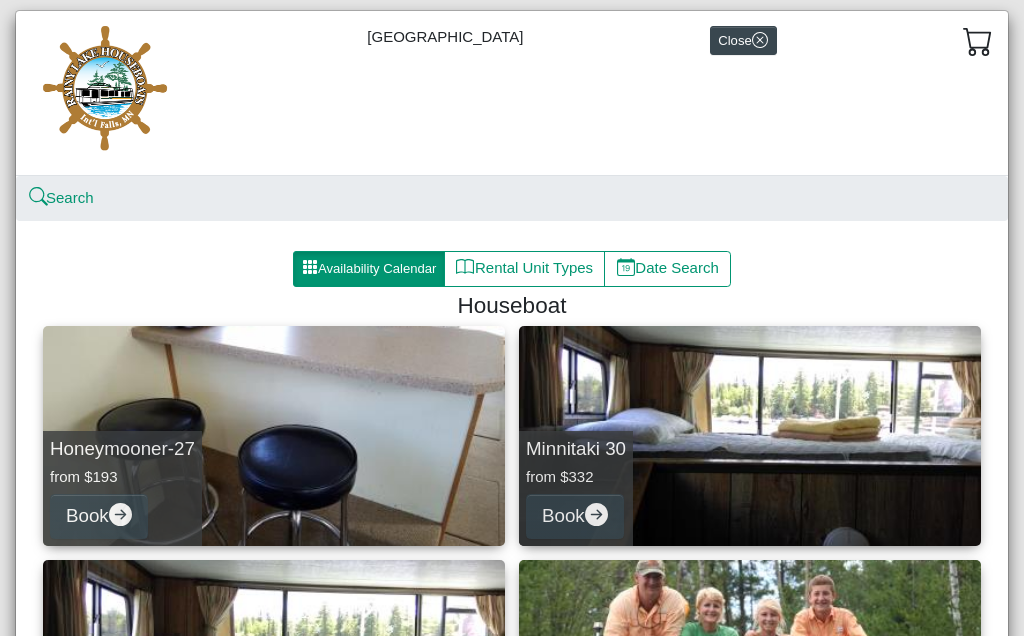 click on "Book" at bounding box center [575, 516] 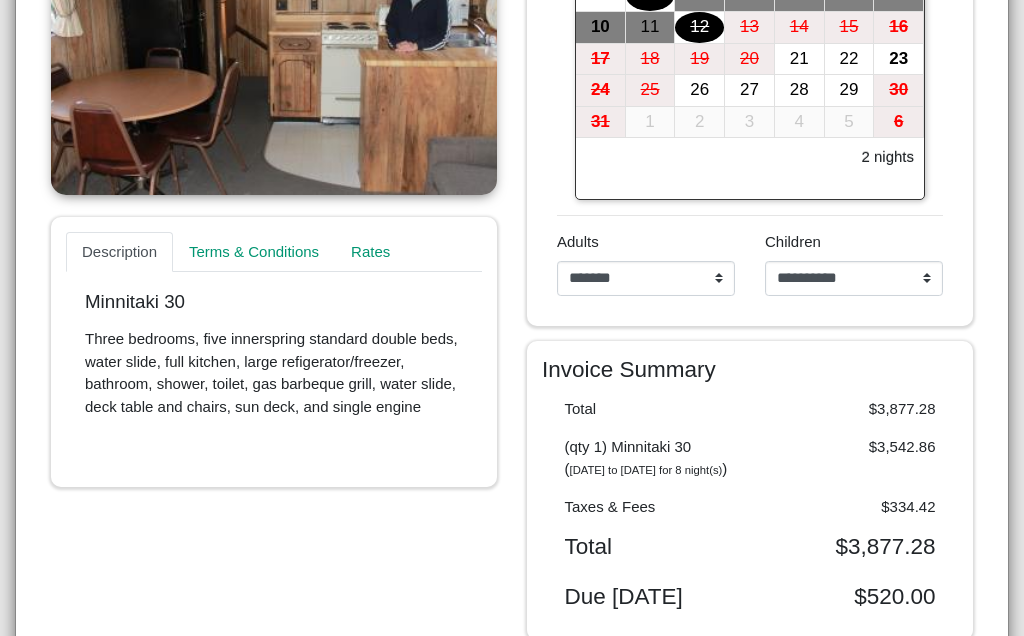 scroll, scrollTop: 565, scrollLeft: 0, axis: vertical 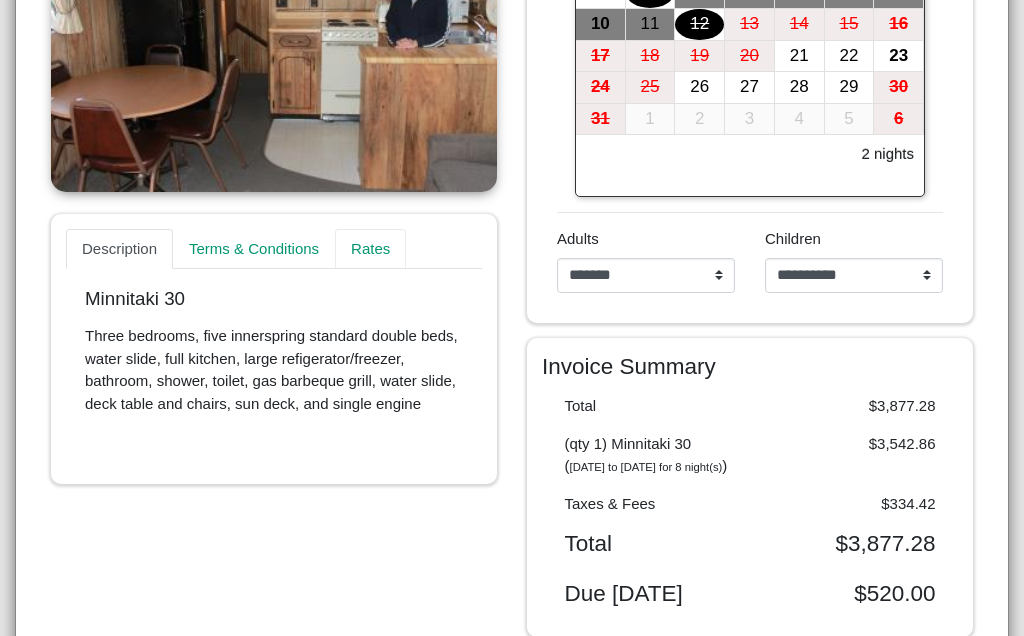 click on "Rates" at bounding box center [370, 249] 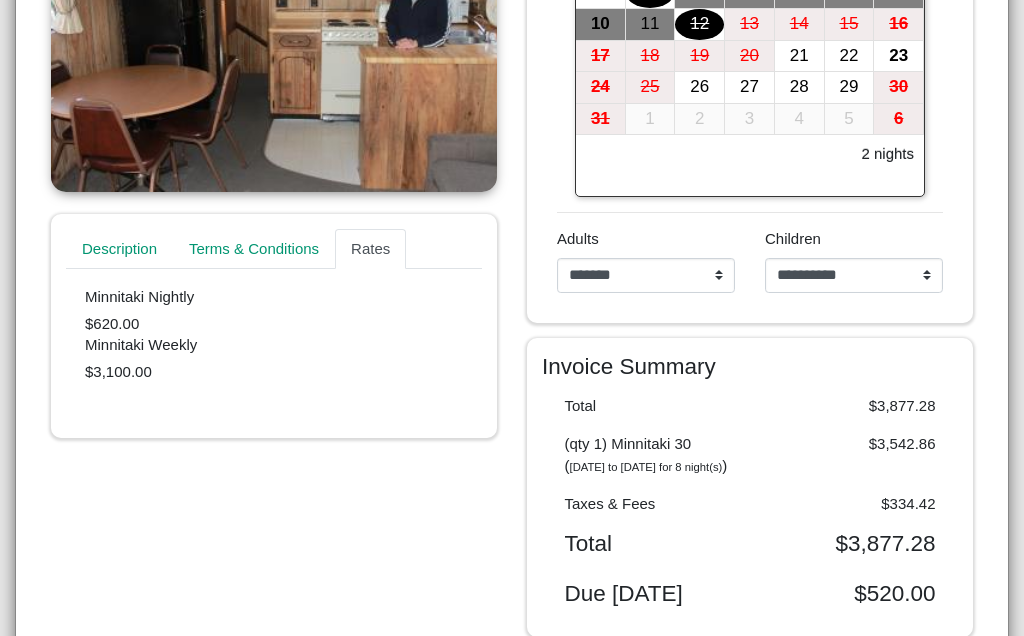 scroll, scrollTop: 0, scrollLeft: 0, axis: both 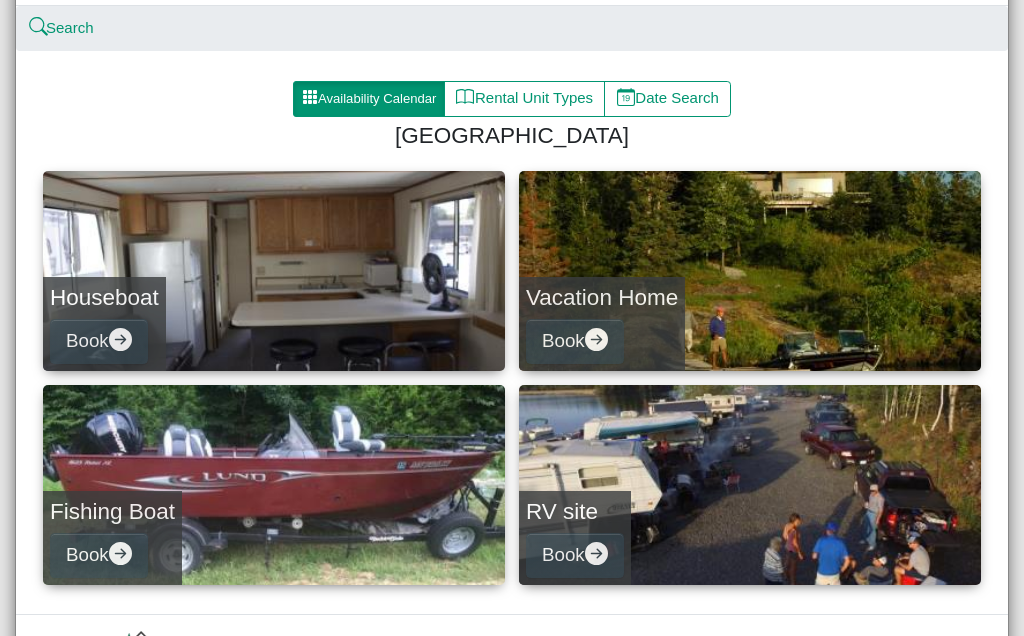 click on "Book" at bounding box center (99, 341) 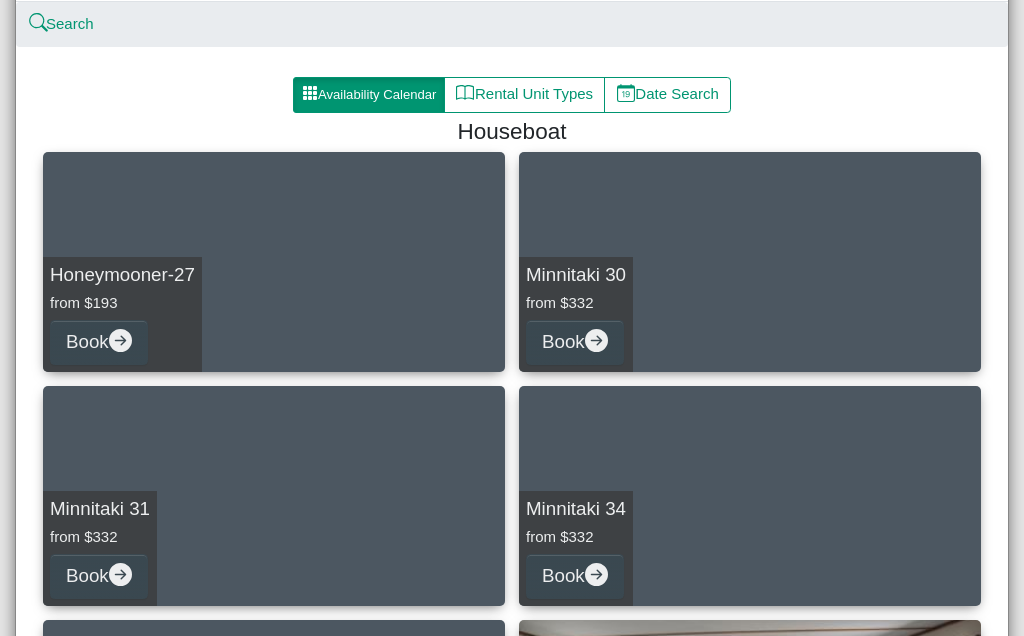 scroll, scrollTop: 223, scrollLeft: 0, axis: vertical 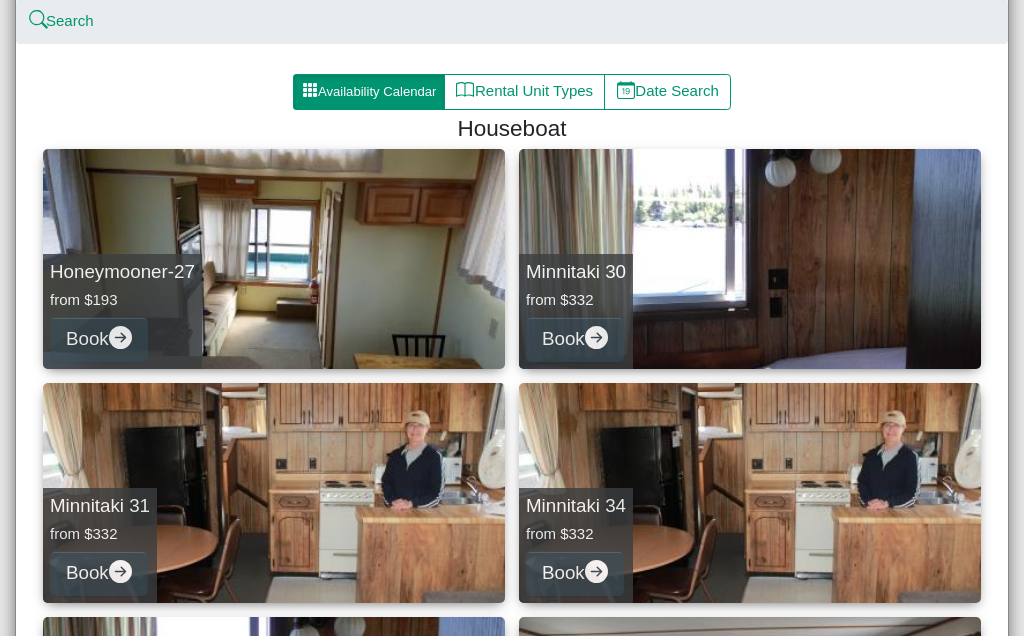 click on "Book" at bounding box center [99, 339] 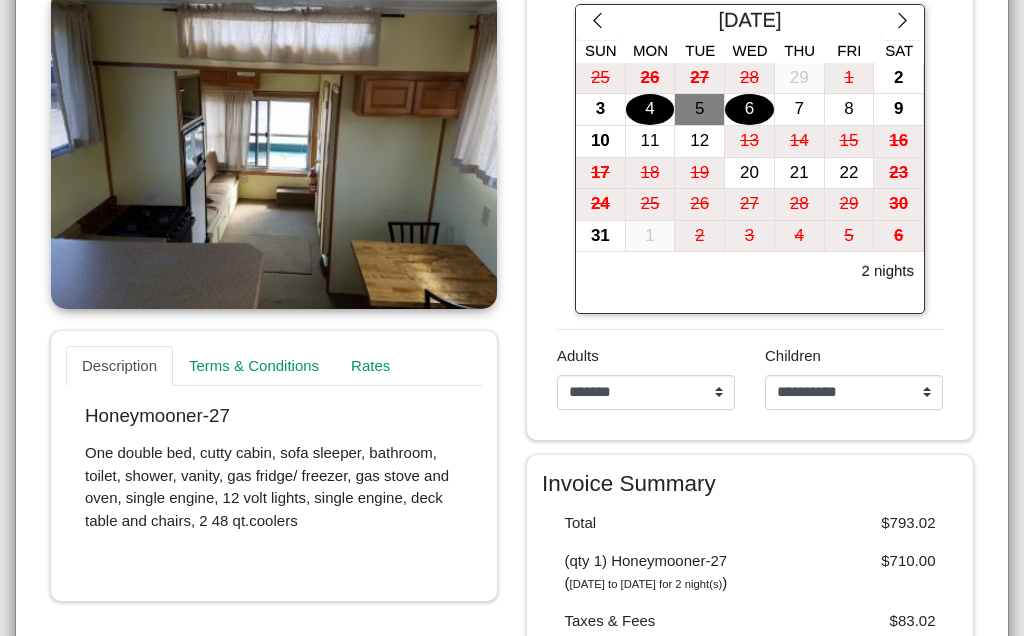 scroll, scrollTop: 454, scrollLeft: 0, axis: vertical 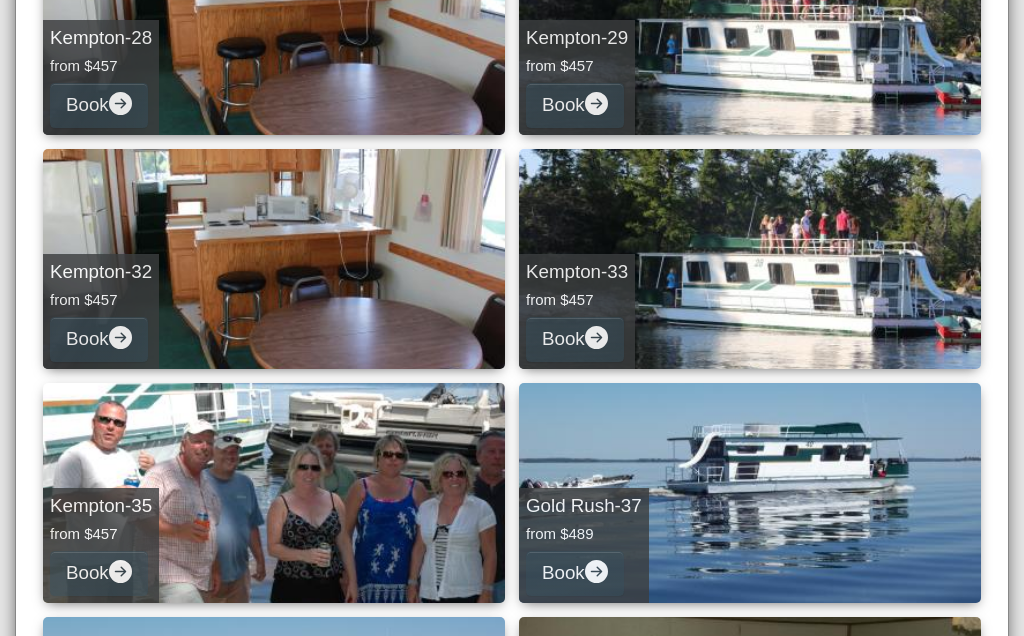 click 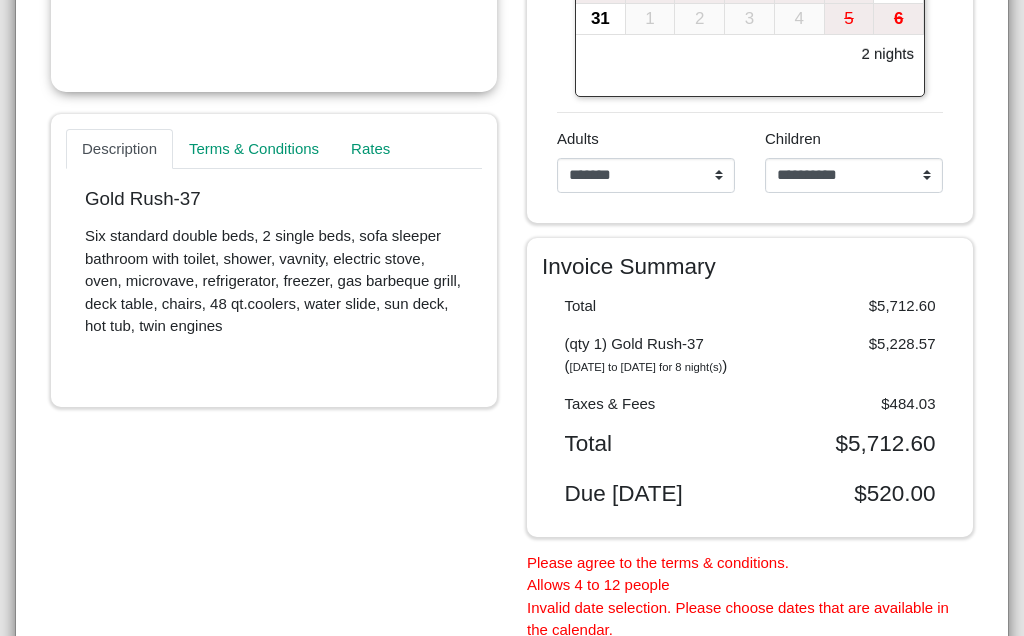 scroll, scrollTop: 666, scrollLeft: 0, axis: vertical 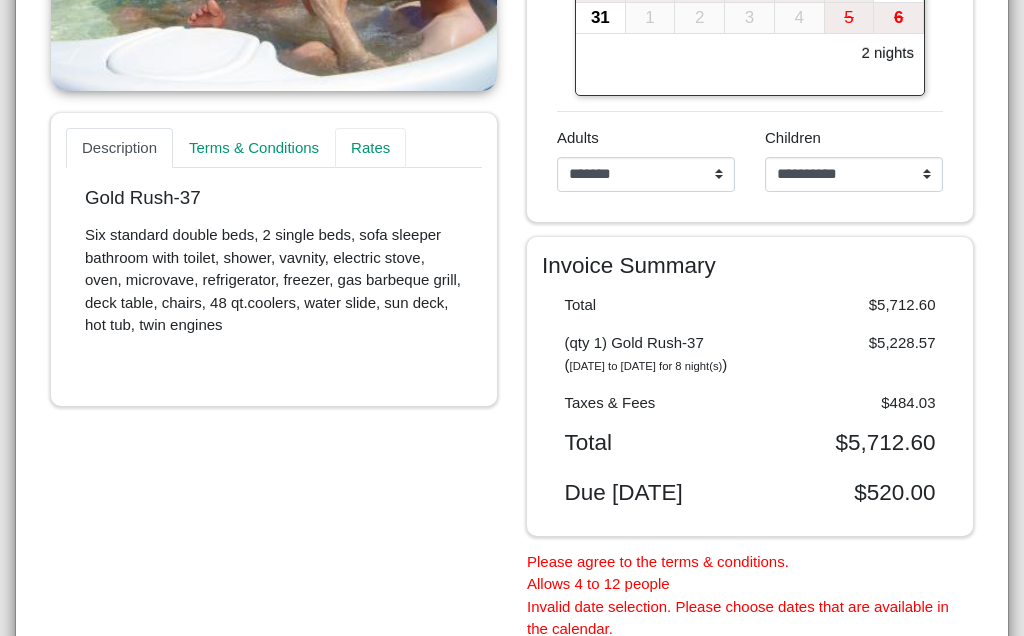 click on "Rates" at bounding box center (370, 148) 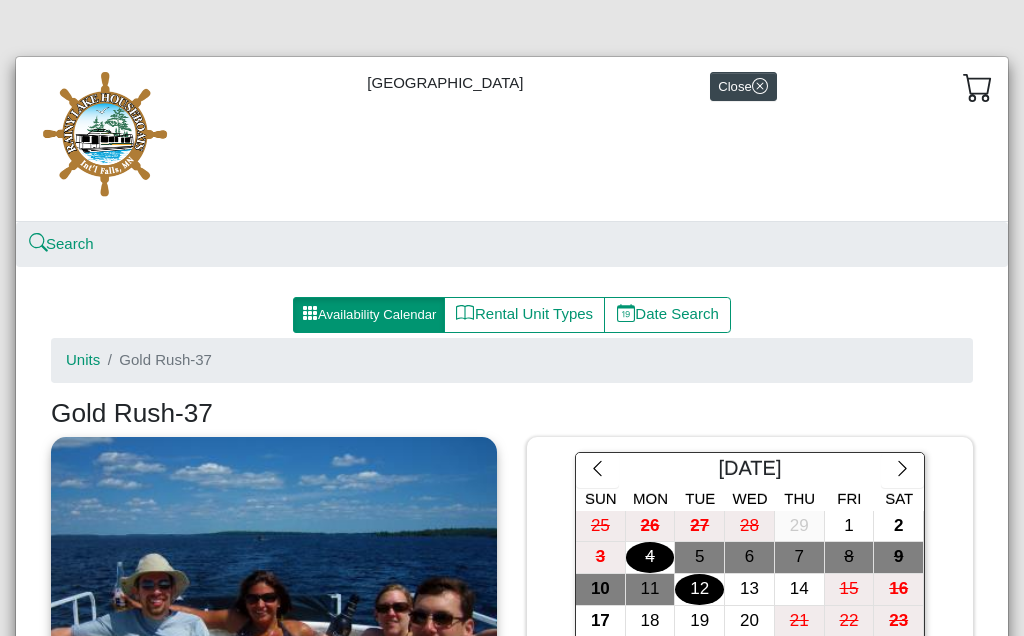 scroll, scrollTop: 0, scrollLeft: 0, axis: both 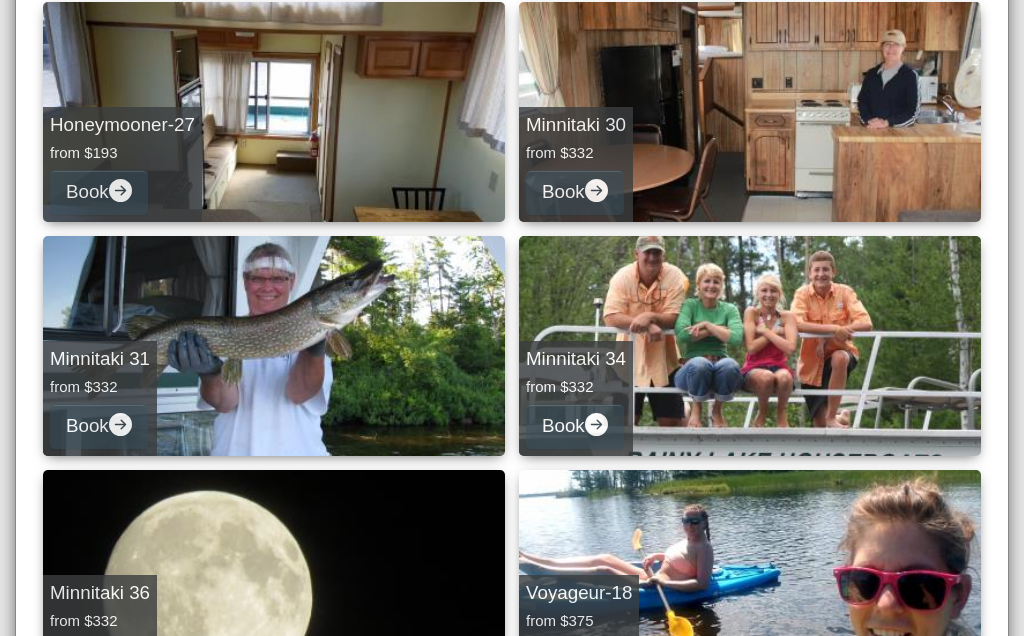 click 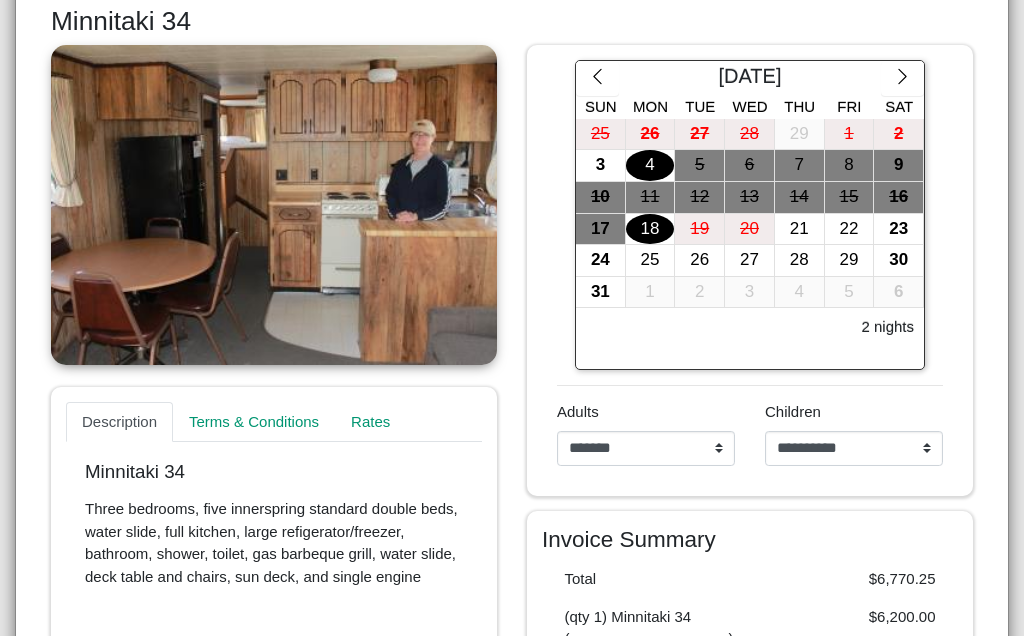 scroll, scrollTop: 390, scrollLeft: 0, axis: vertical 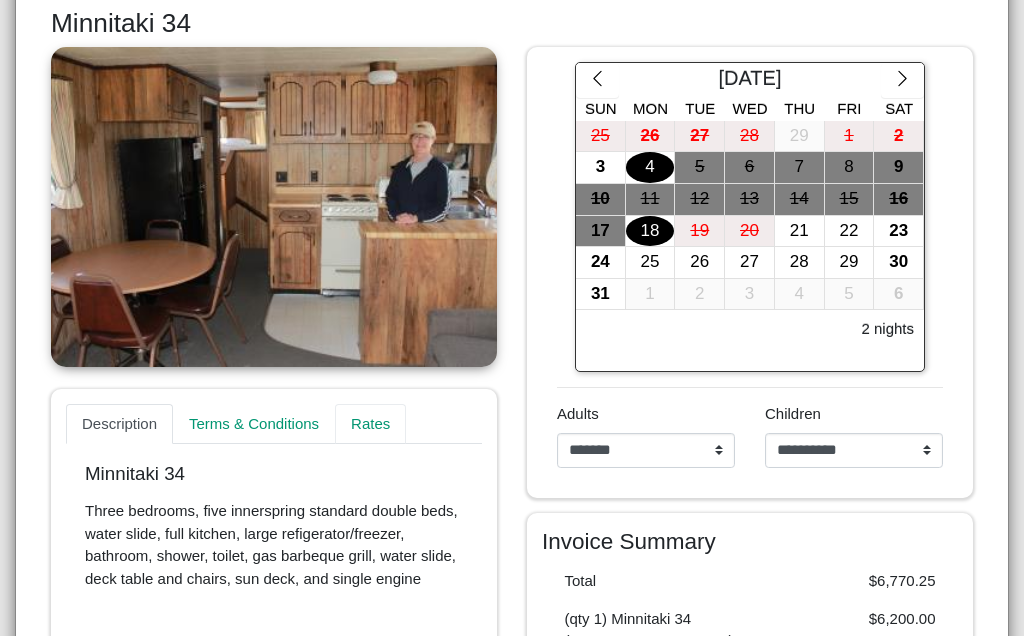 click on "Rates" at bounding box center (370, 424) 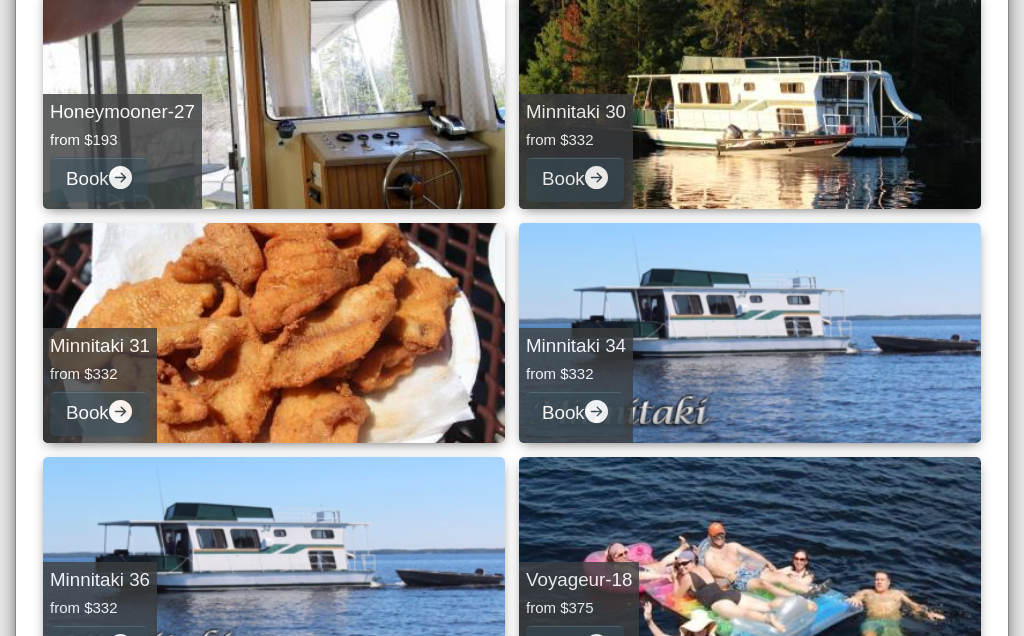 scroll, scrollTop: 387, scrollLeft: 0, axis: vertical 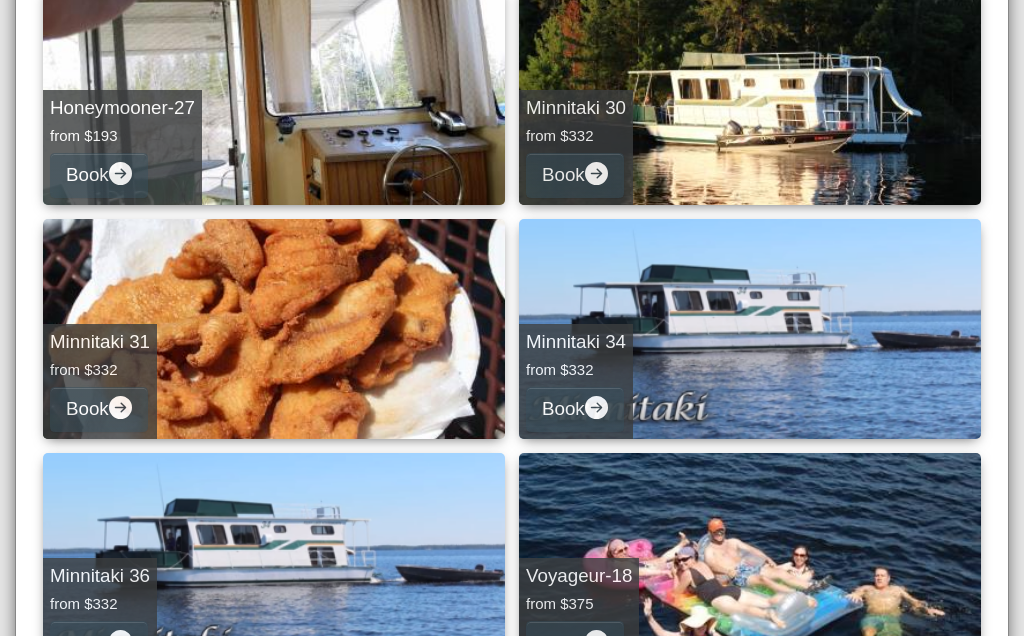 click 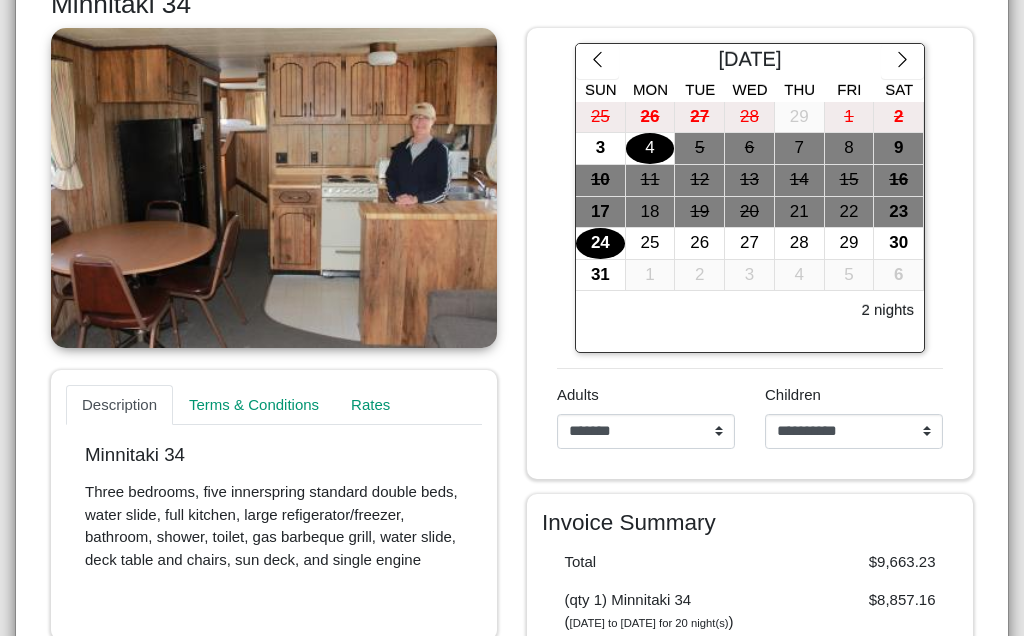 scroll, scrollTop: 407, scrollLeft: 0, axis: vertical 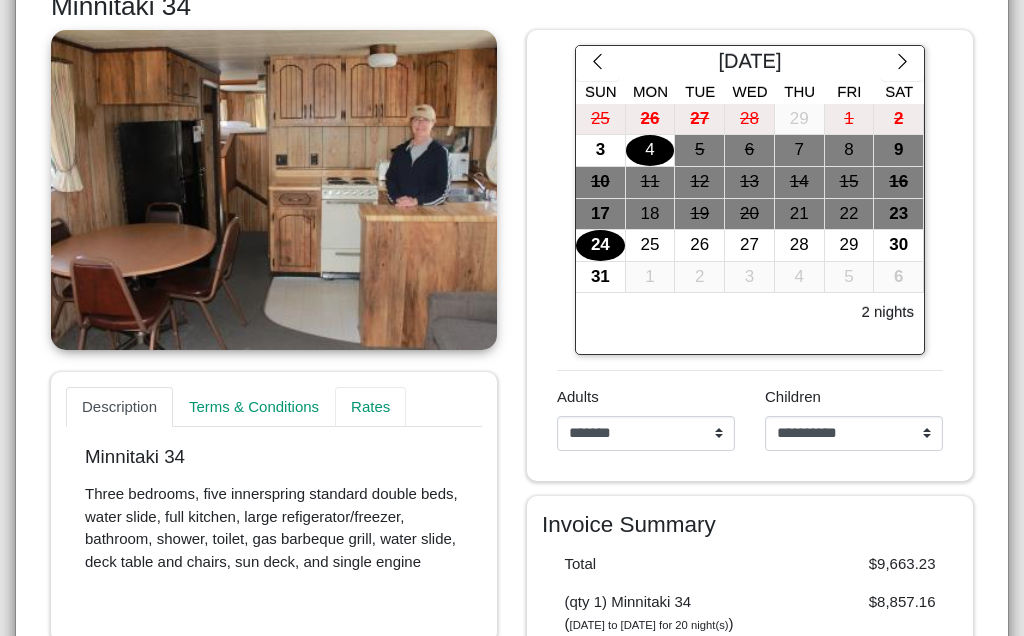 click on "Rates" at bounding box center (370, 407) 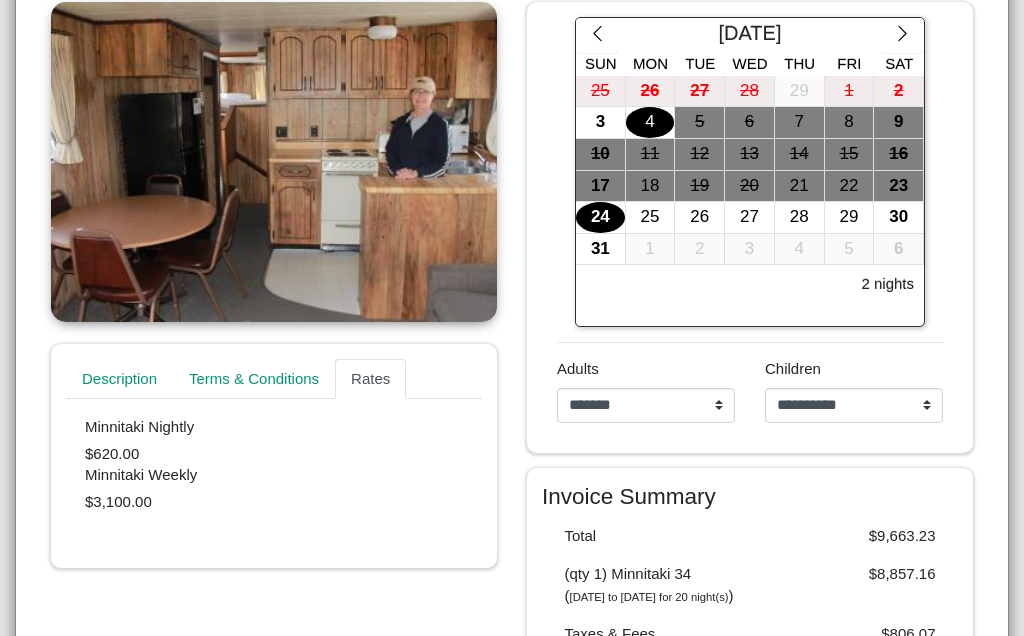 scroll, scrollTop: 439, scrollLeft: 0, axis: vertical 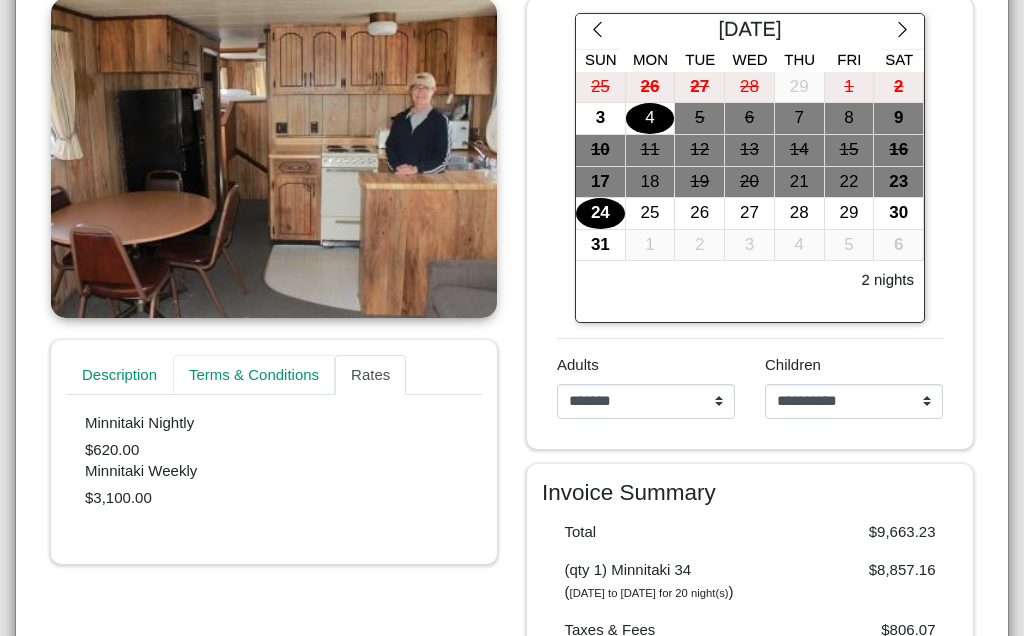 click on "Terms & Conditions" at bounding box center (254, 375) 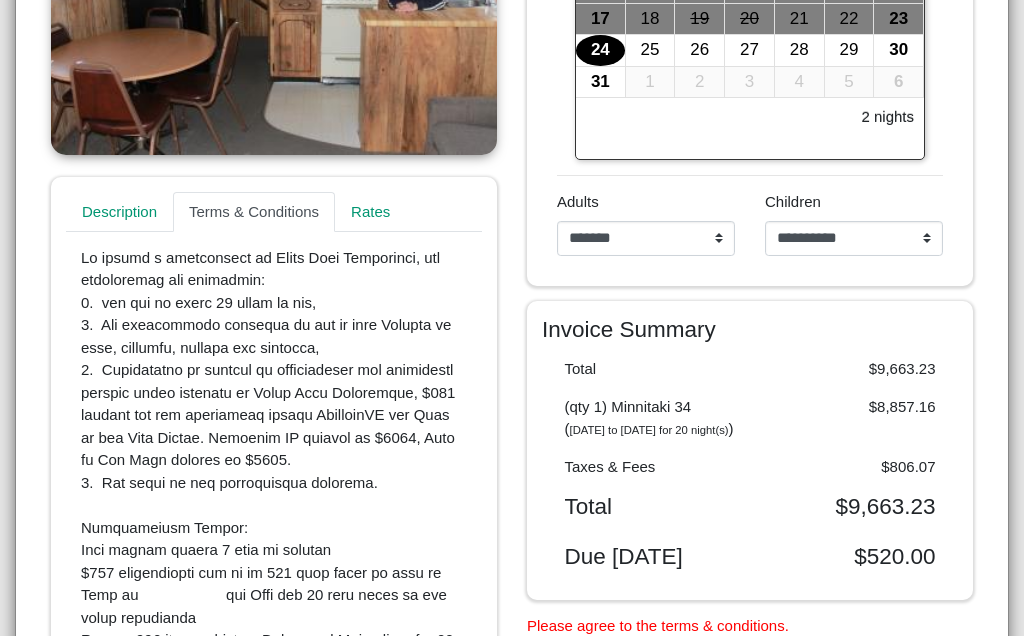 scroll, scrollTop: 601, scrollLeft: 0, axis: vertical 